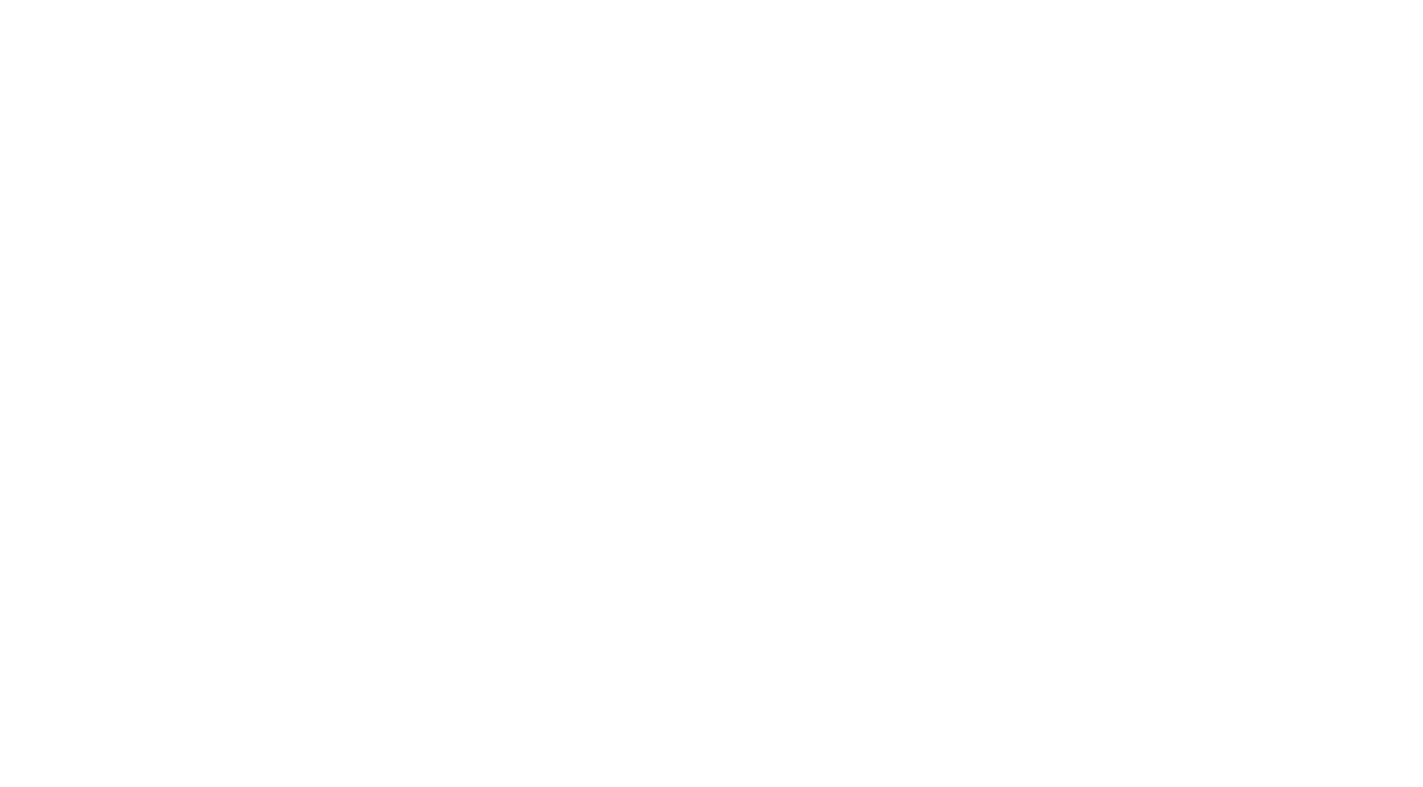 scroll, scrollTop: 0, scrollLeft: 0, axis: both 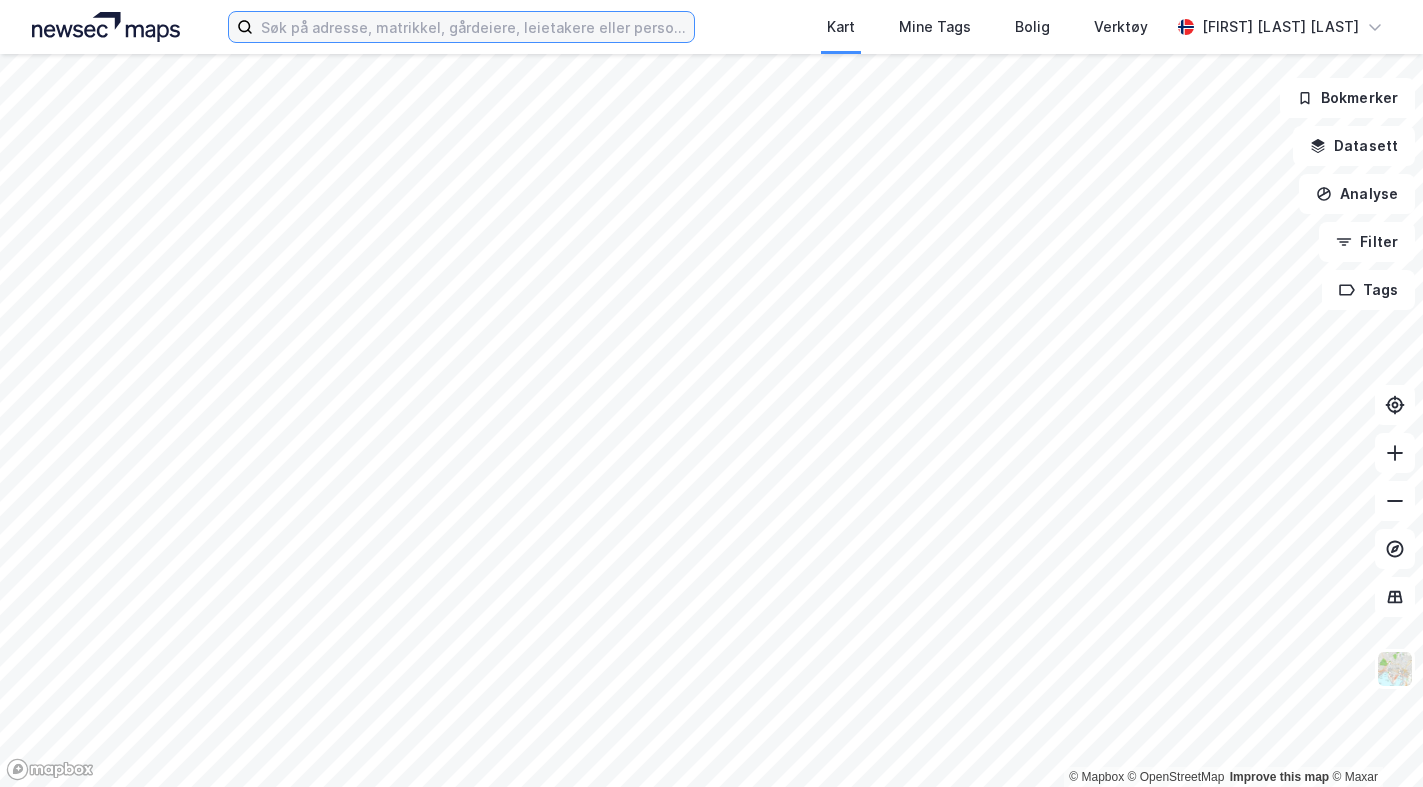 click at bounding box center (473, 27) 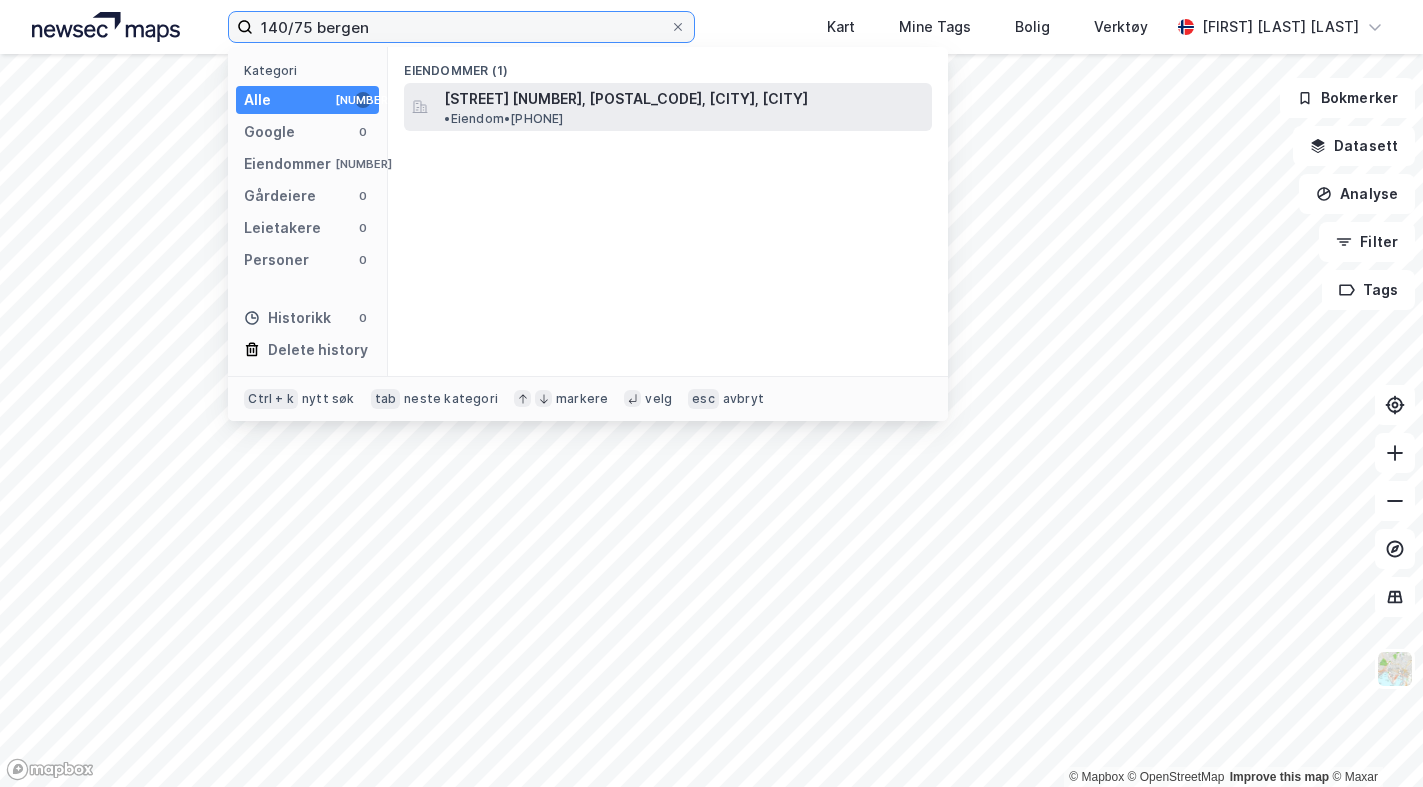 type on "140/75 bergen" 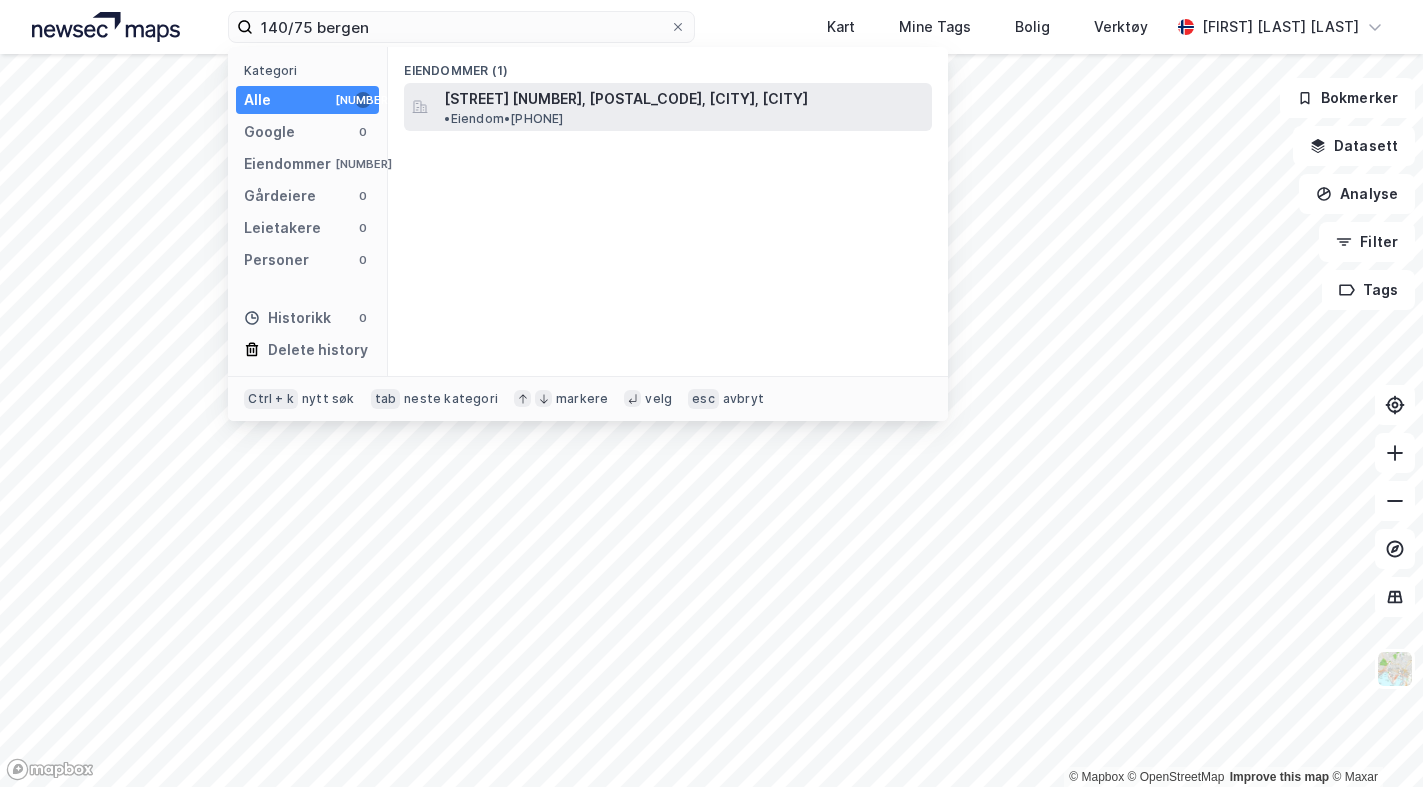 click on "[STREET] [NUMBER], [POSTAL_CODE], [CITY], [CITY]" at bounding box center [626, 99] 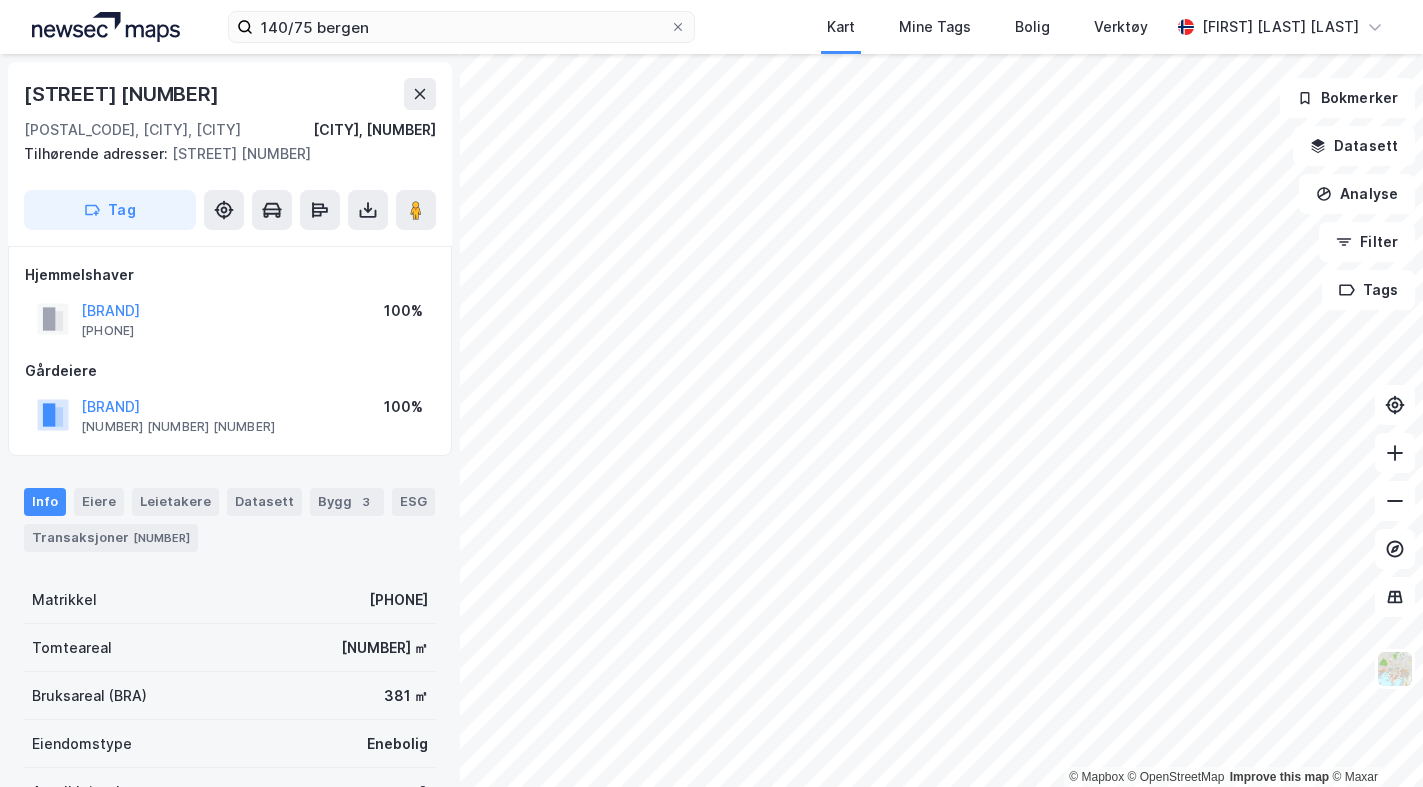 click on "Tilhørende adresser:  [STREET] [NUMBER]" at bounding box center (222, 154) 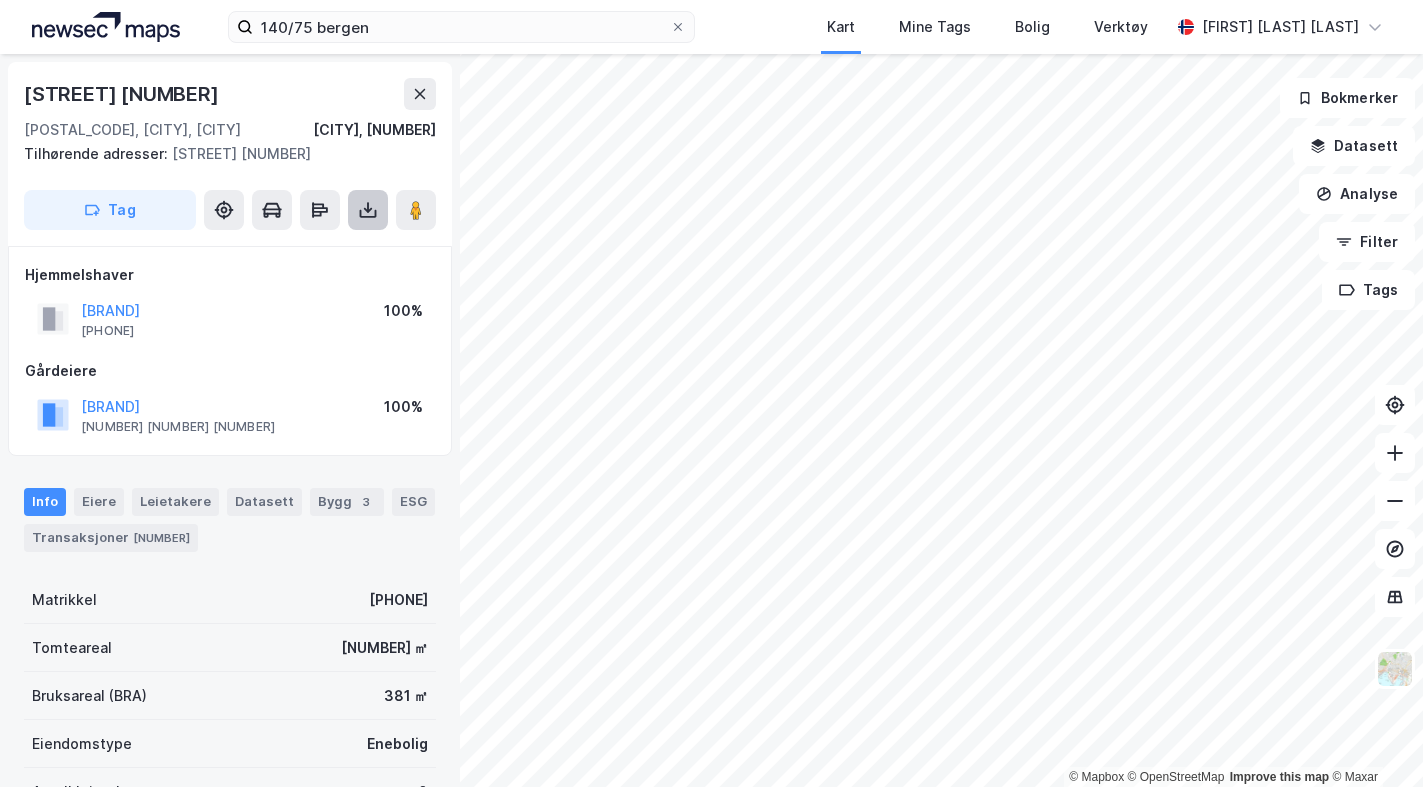 click 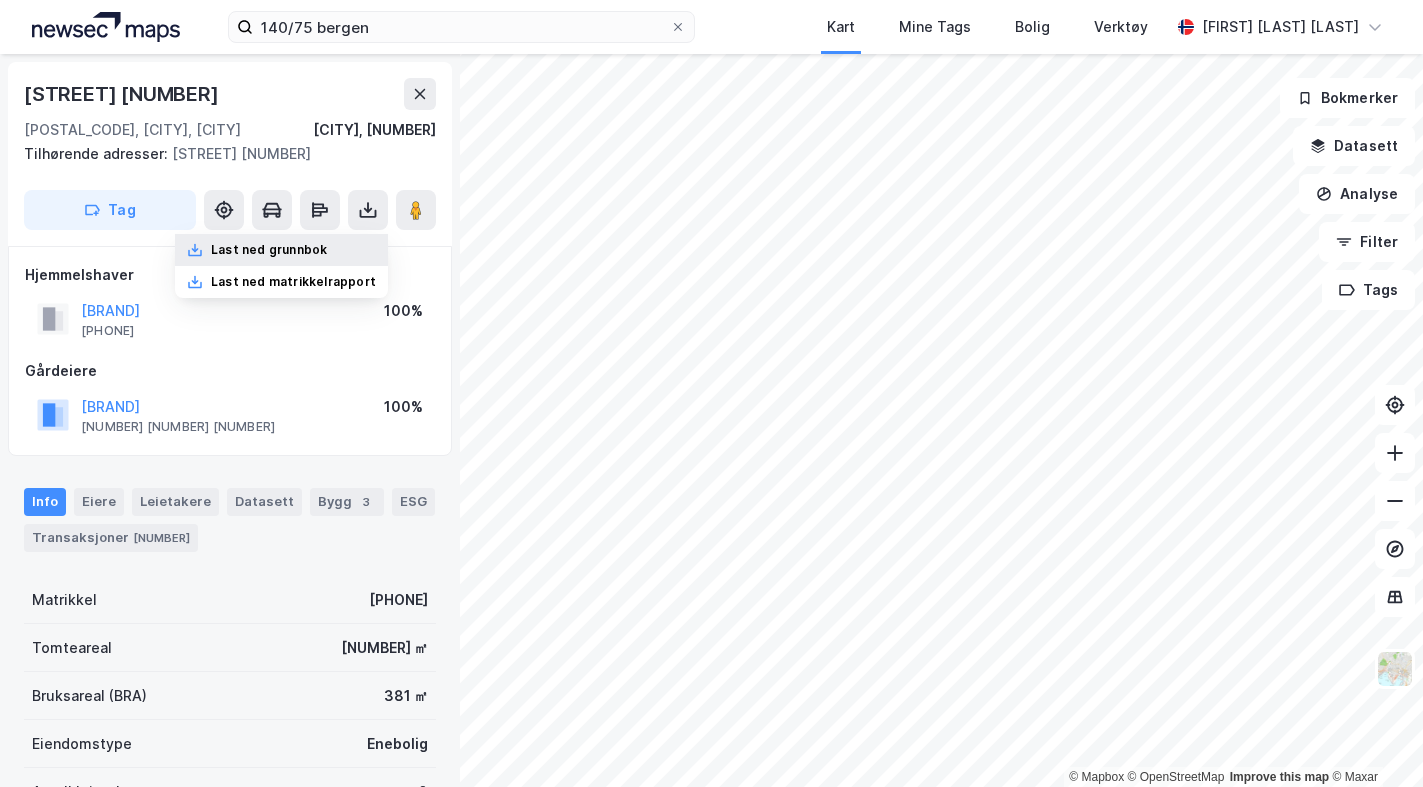 click on "Last ned grunnbok" at bounding box center [269, 250] 